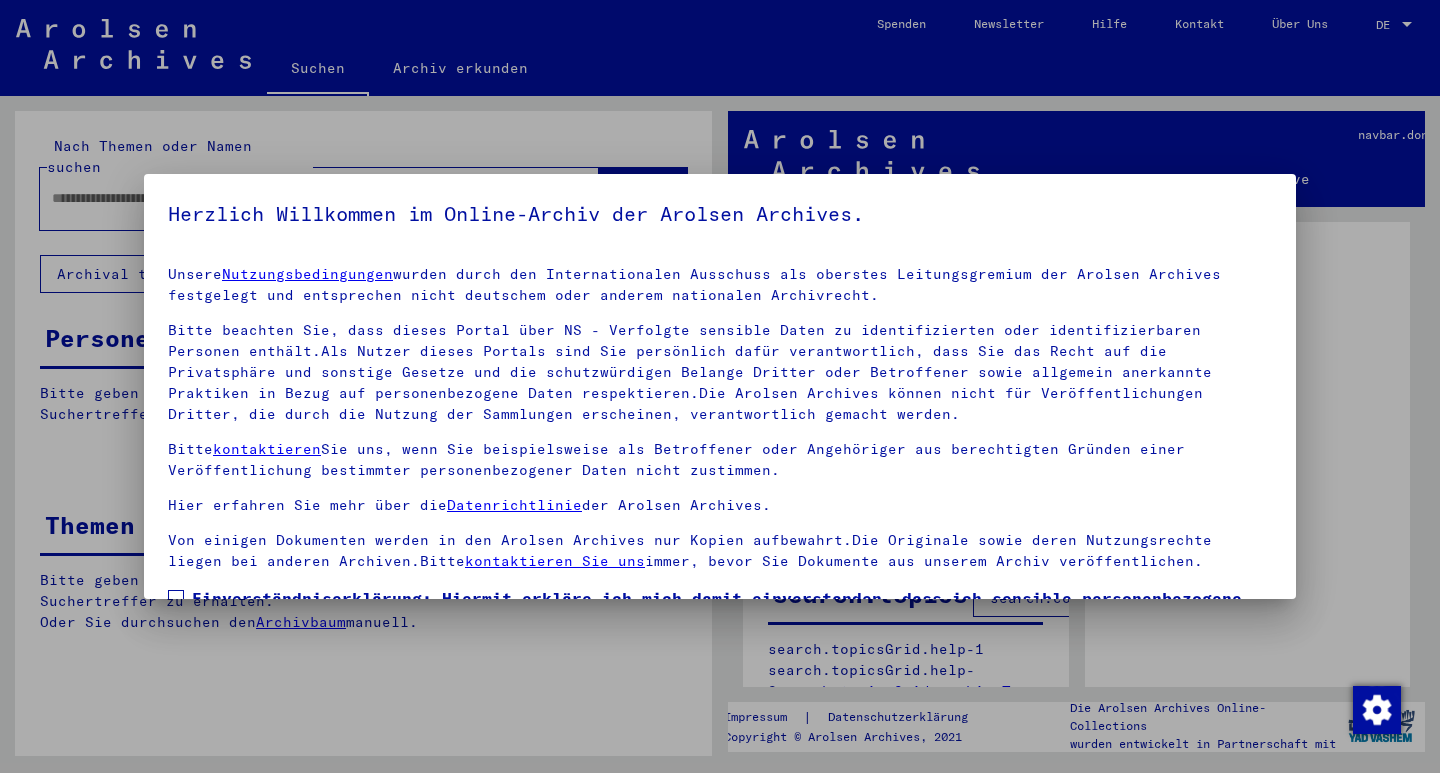 scroll, scrollTop: 0, scrollLeft: 0, axis: both 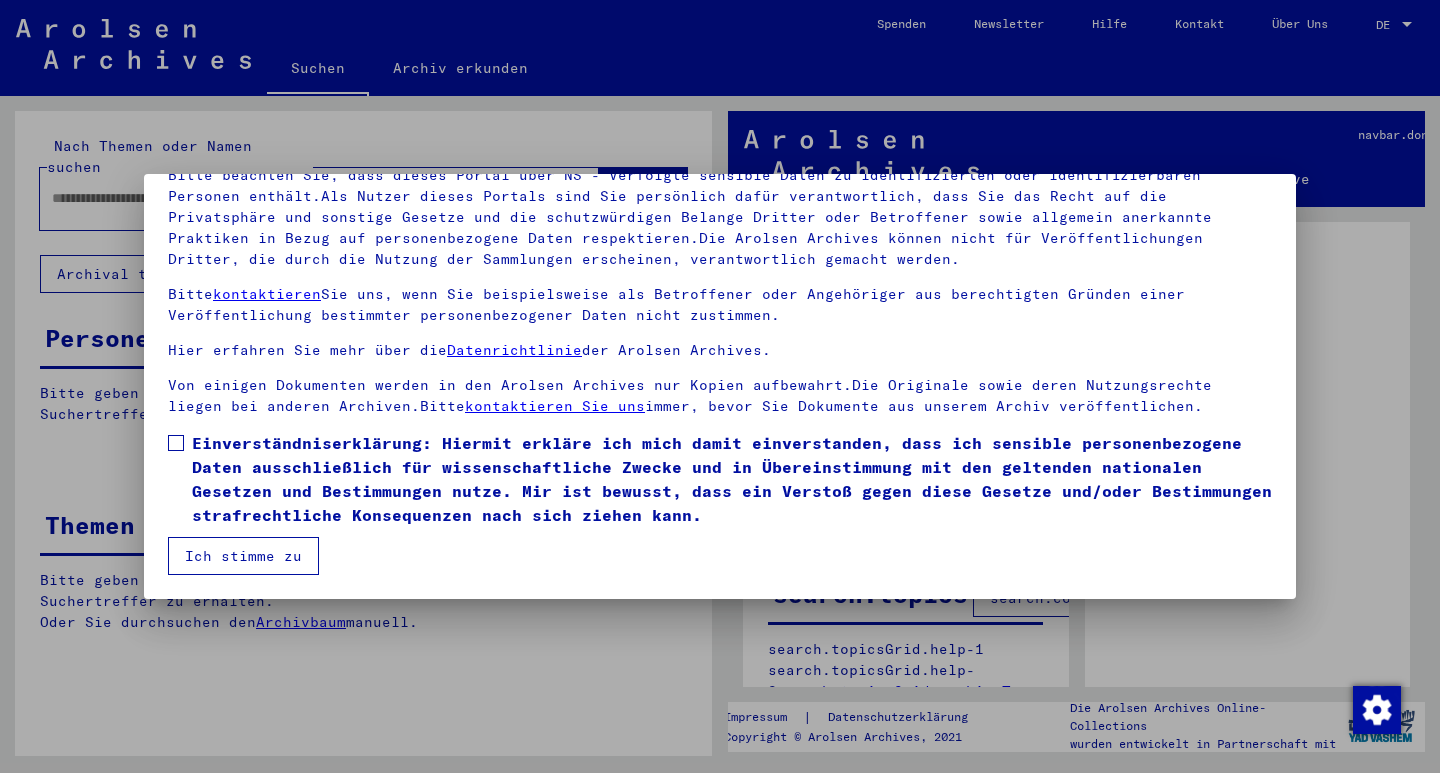 click at bounding box center (176, 443) 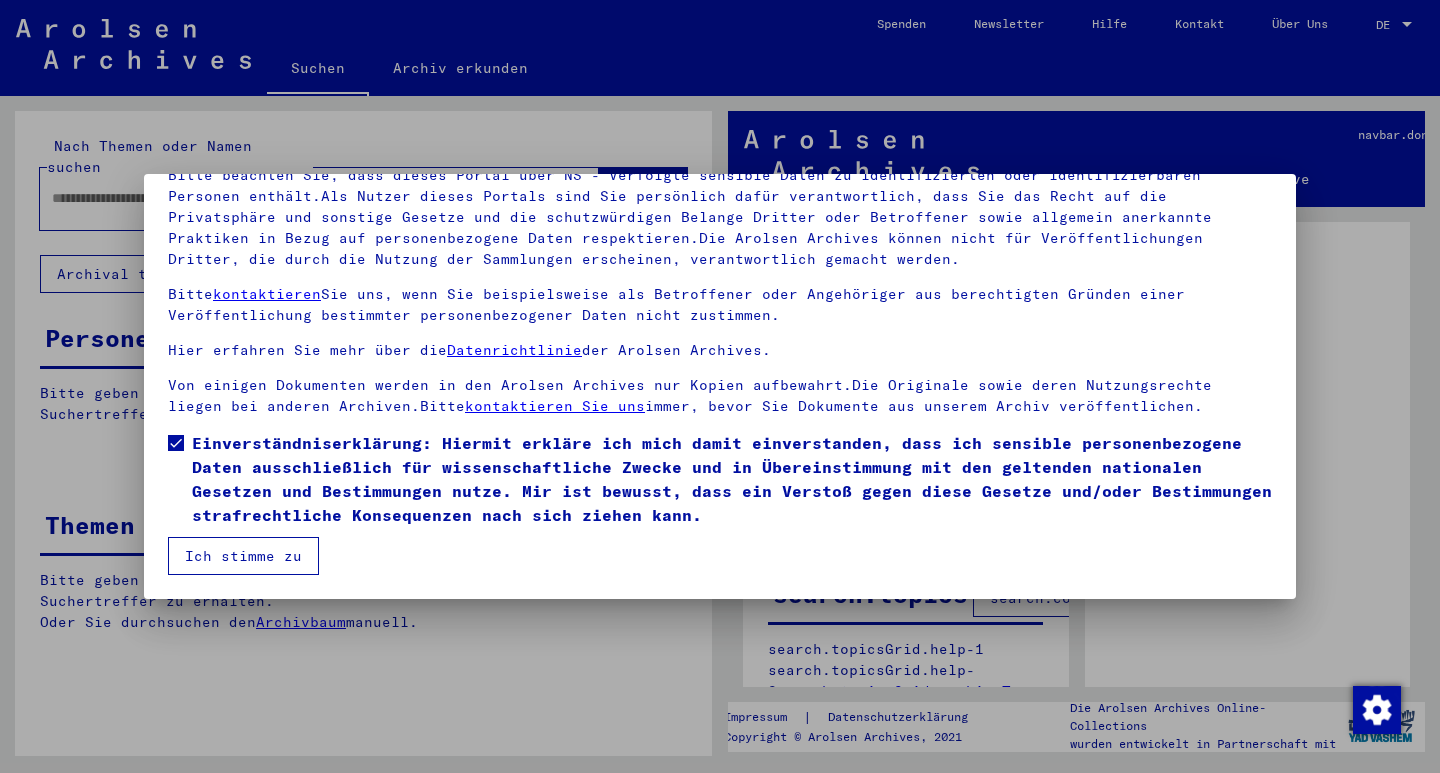 click on "Ich stimme zu" at bounding box center (243, 556) 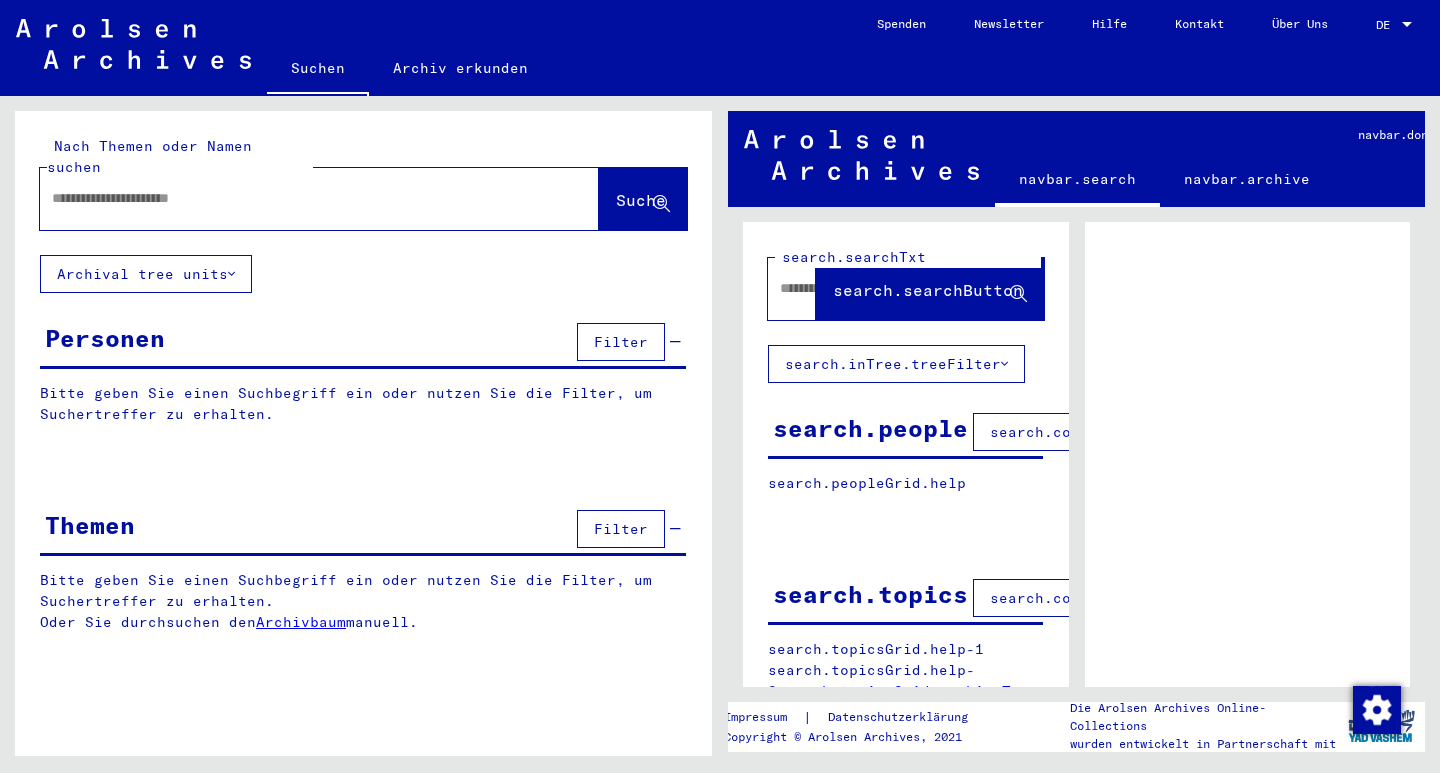 click 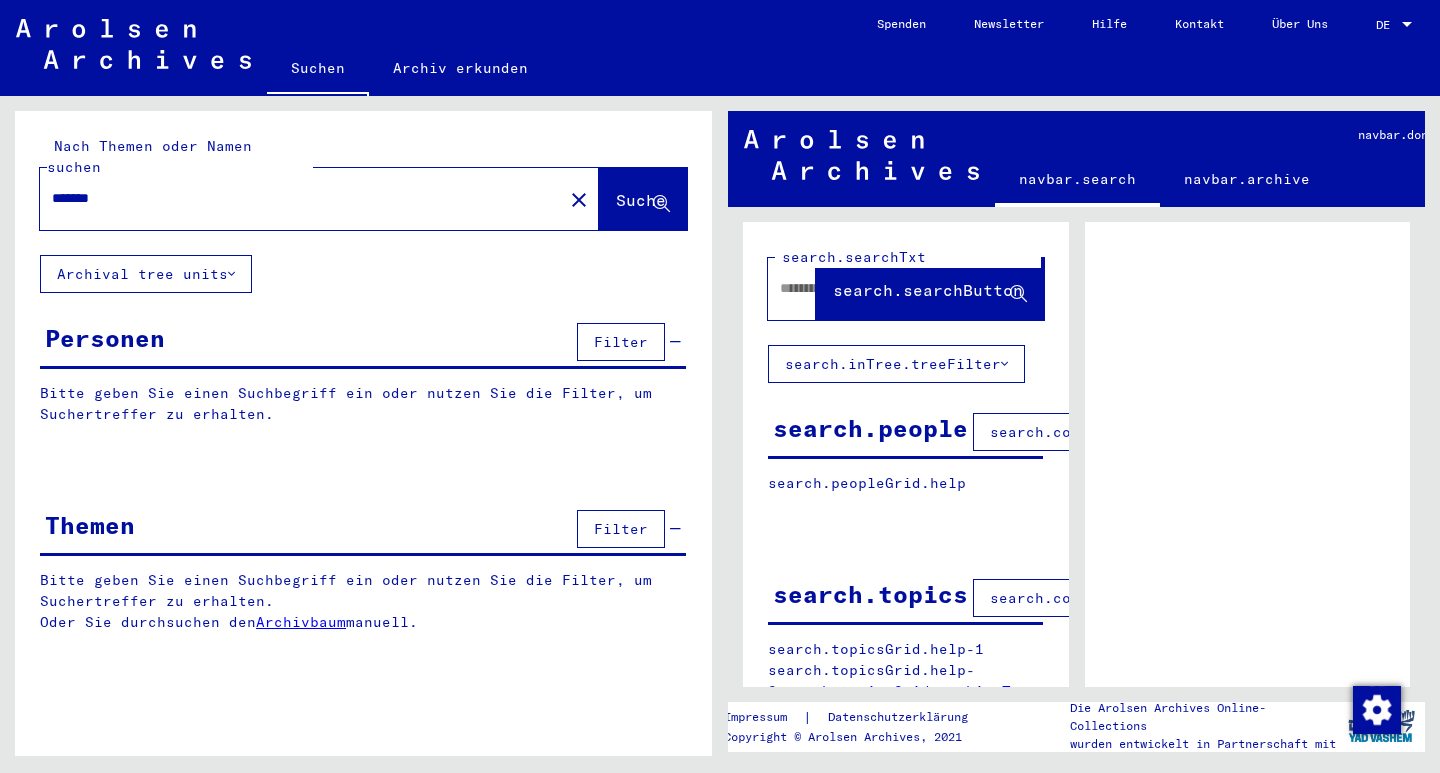 type on "*******" 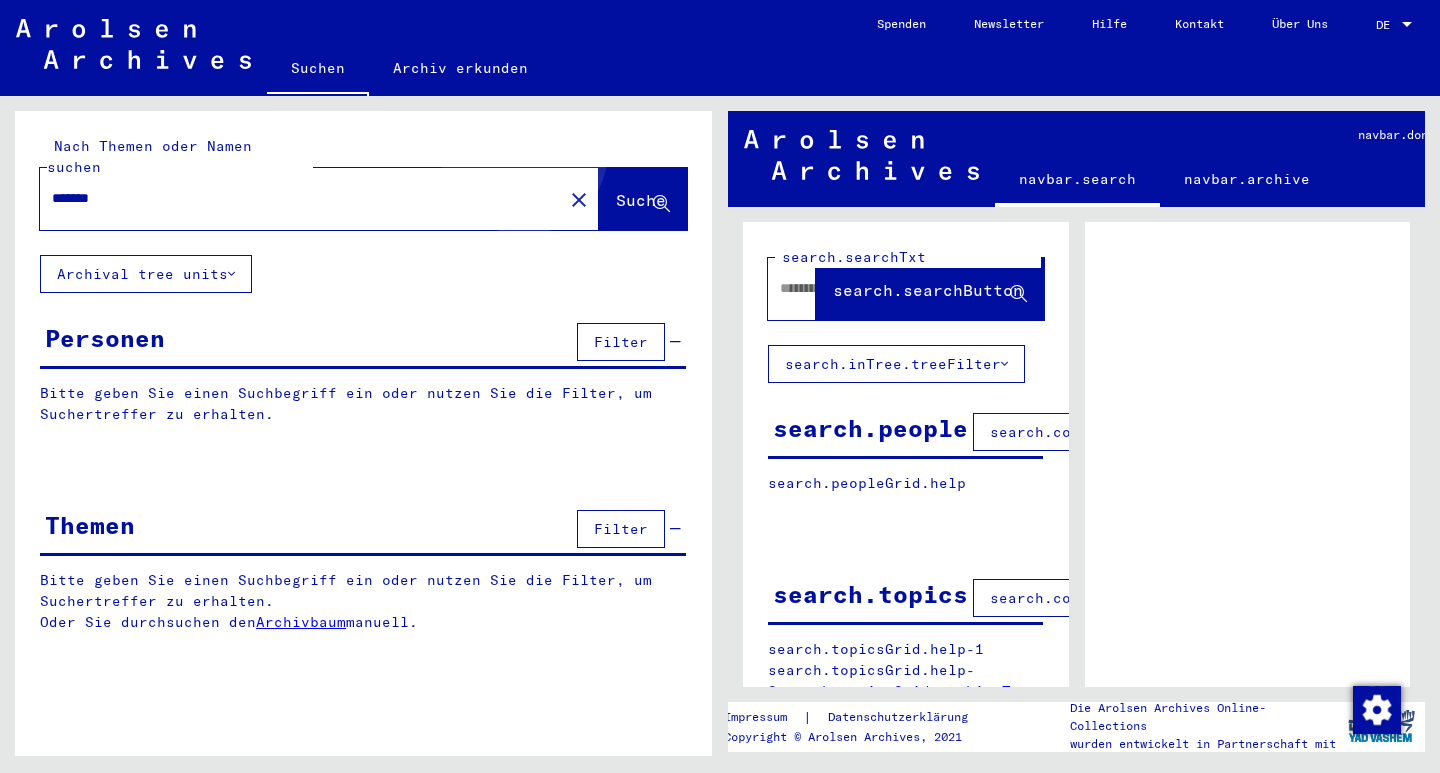 click on "Suche" 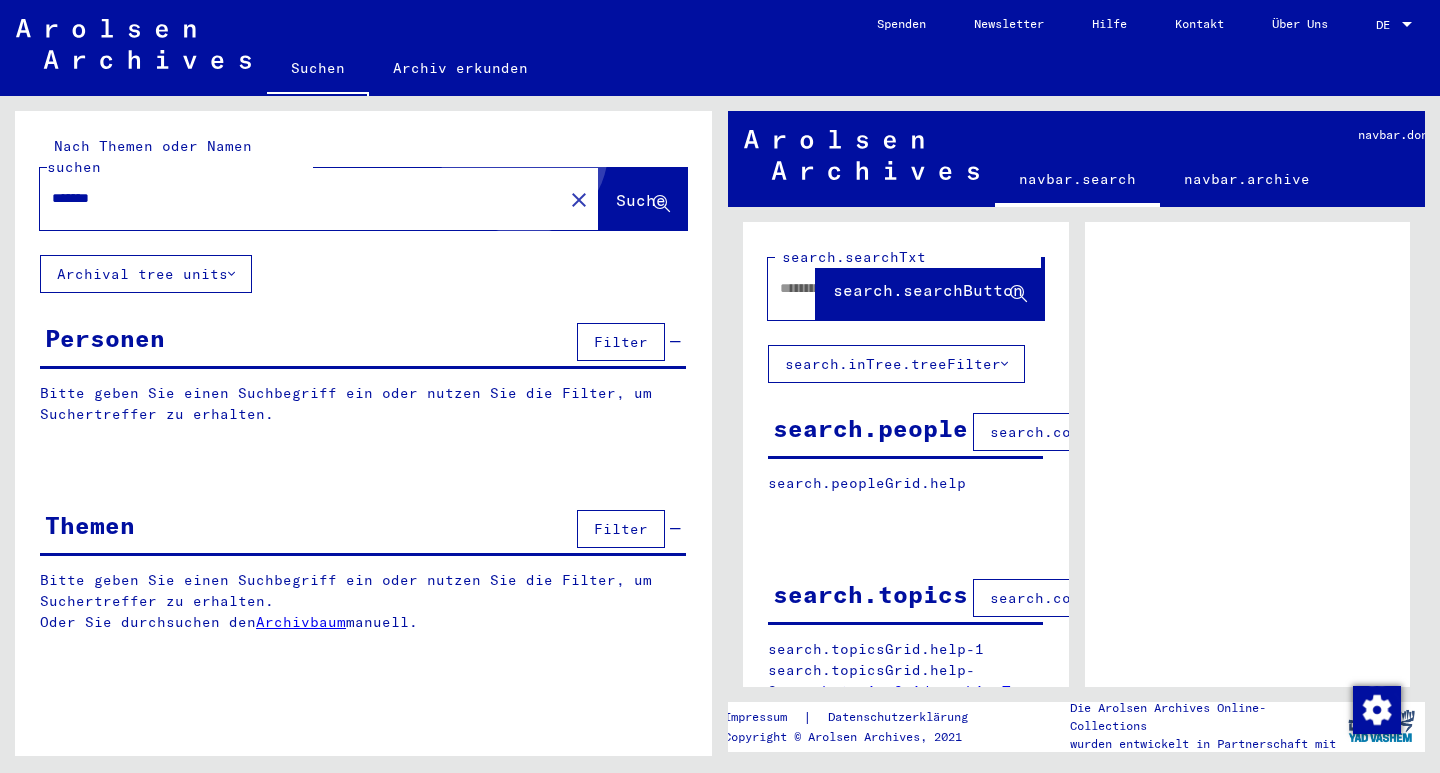 click on "Suche" 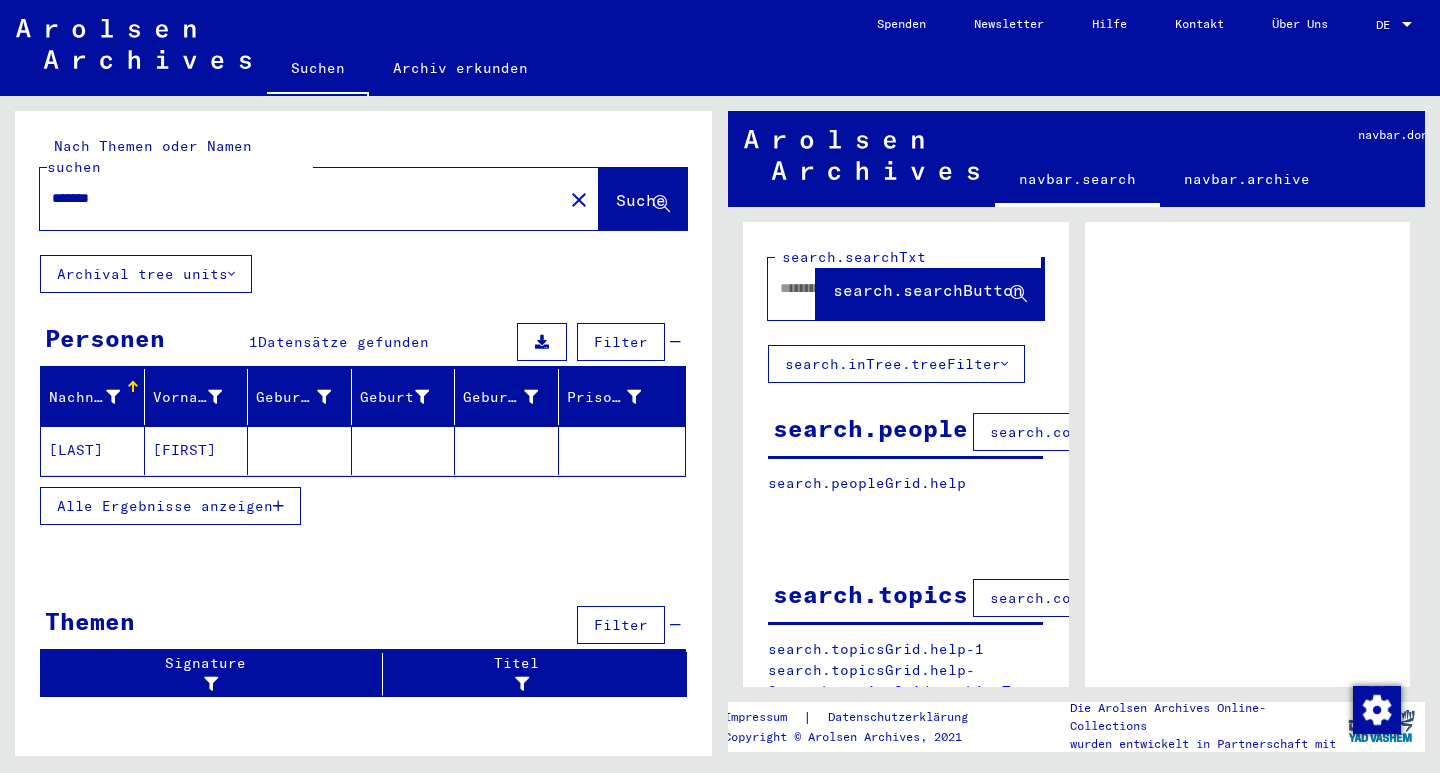 drag, startPoint x: 337, startPoint y: 449, endPoint x: 353, endPoint y: 441, distance: 17.888544 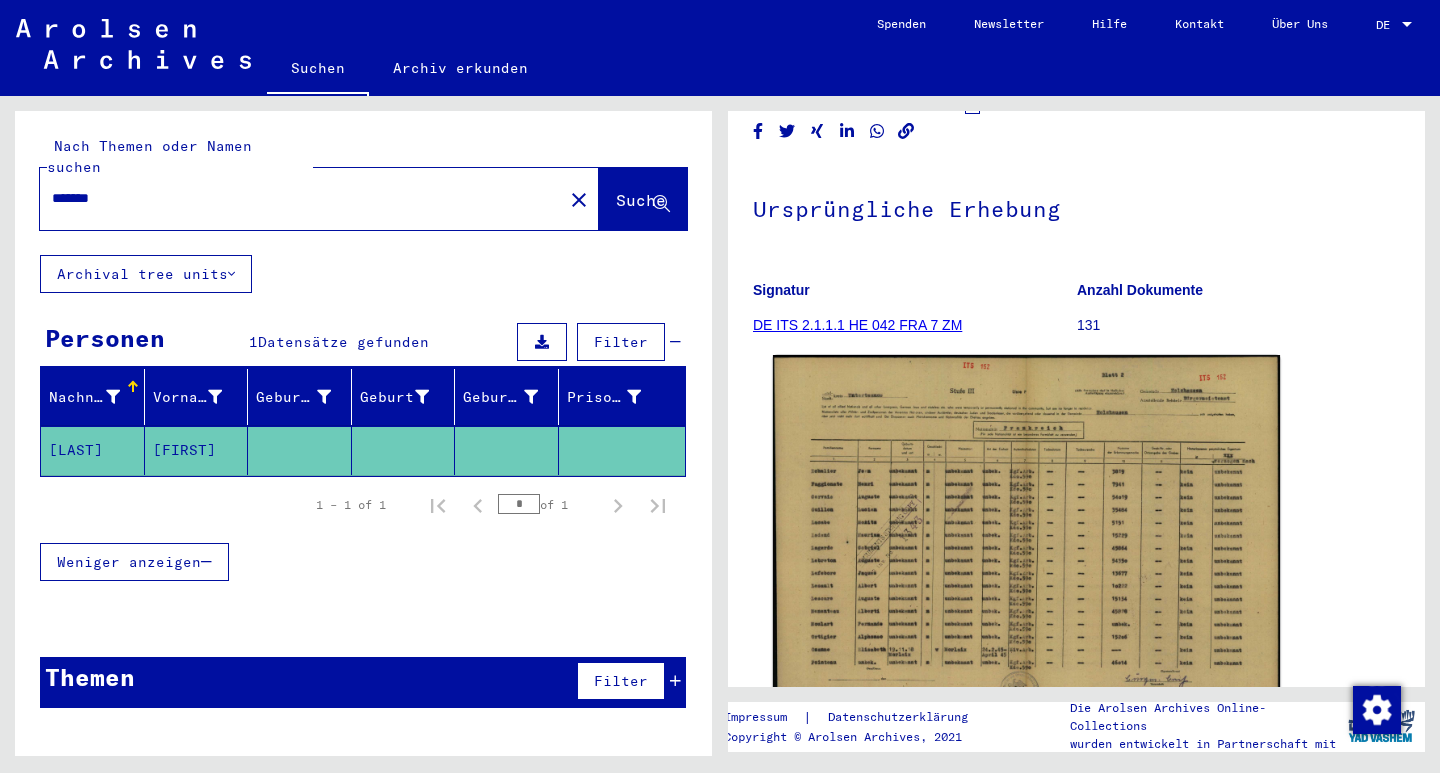scroll, scrollTop: 300, scrollLeft: 0, axis: vertical 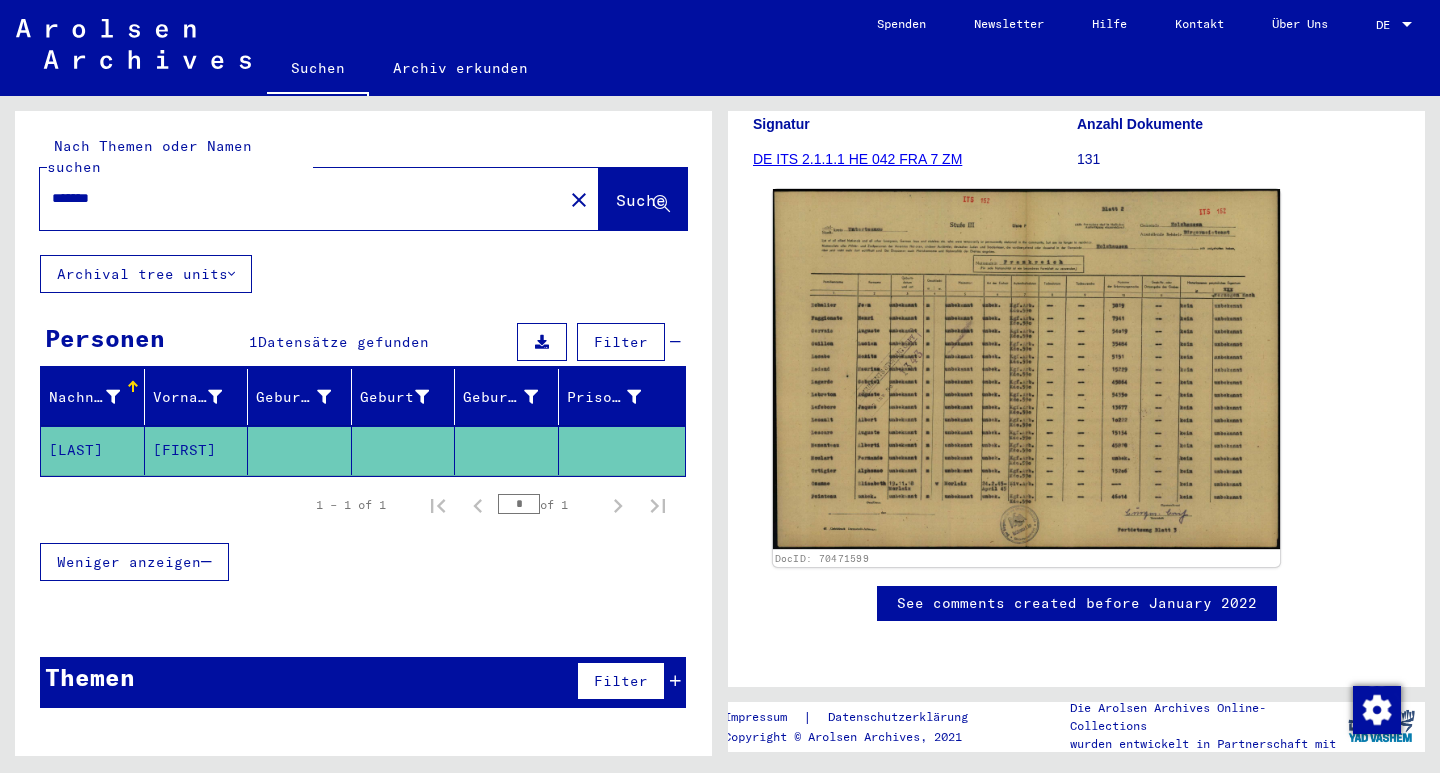 click 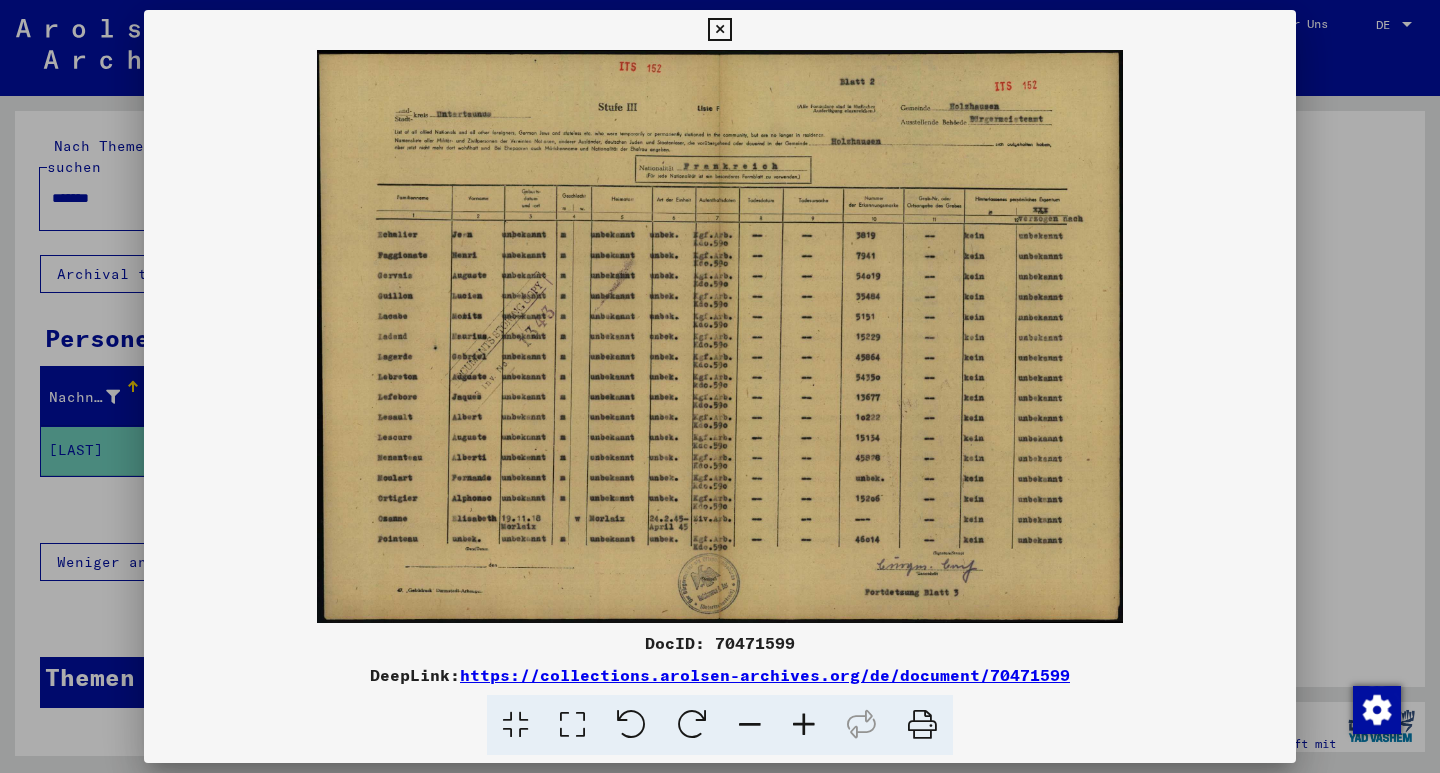 click at bounding box center (804, 725) 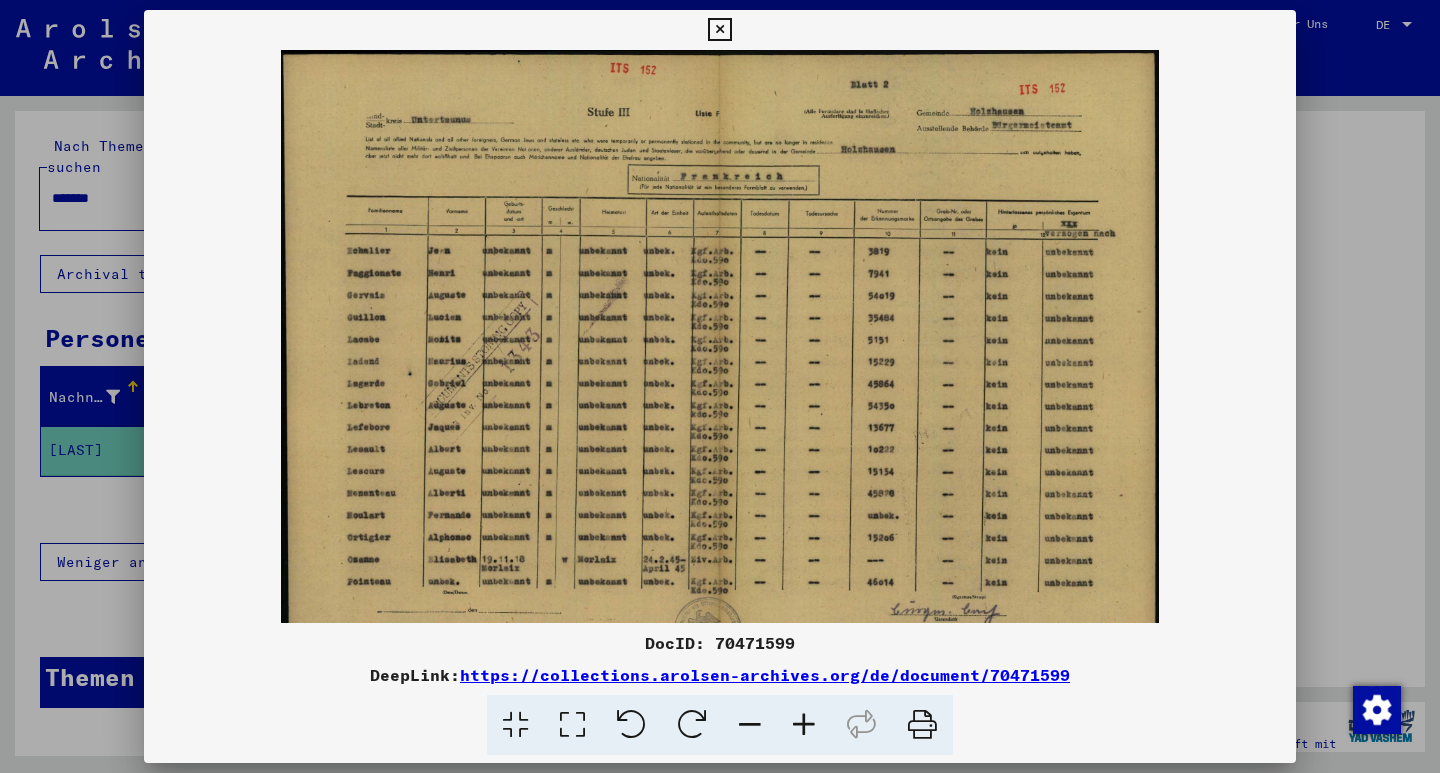 click at bounding box center [804, 725] 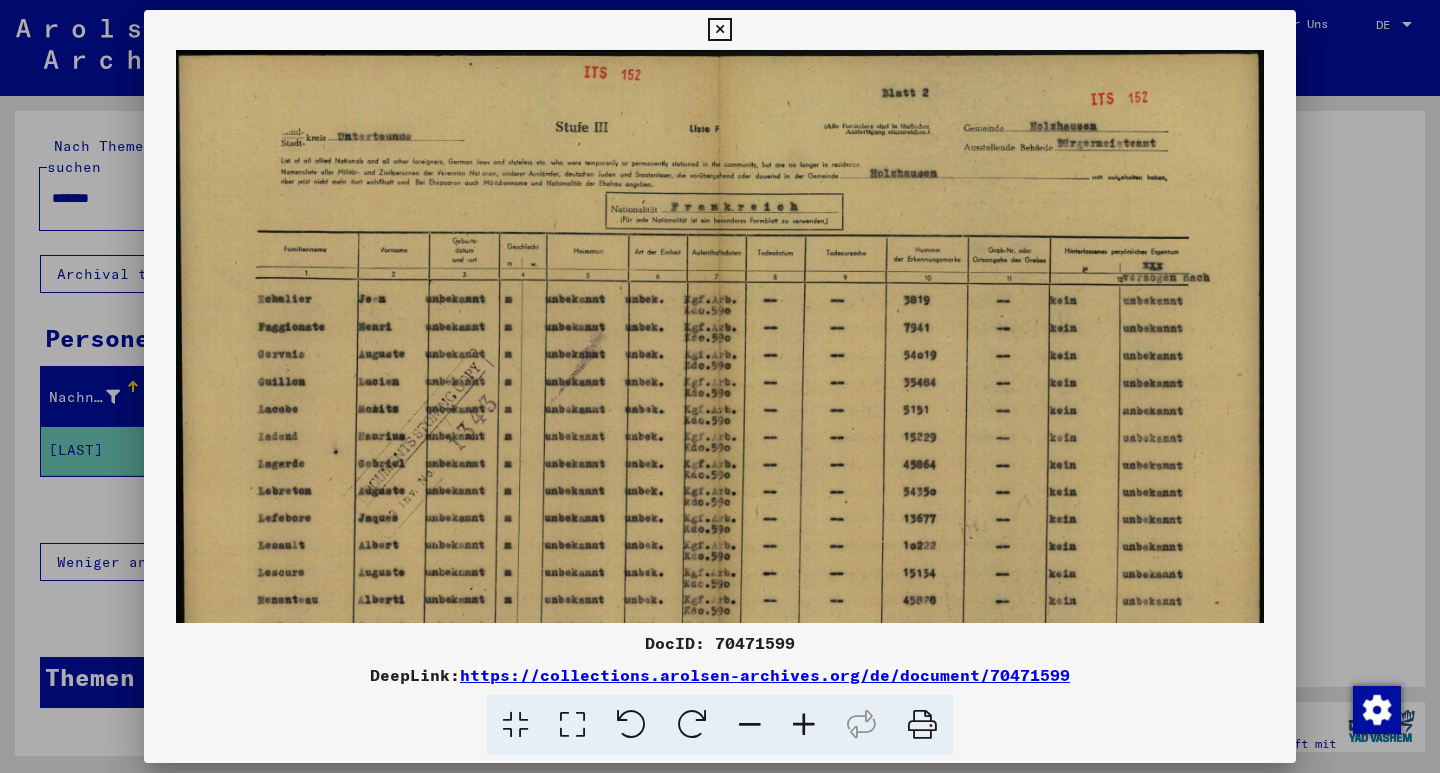 click at bounding box center [804, 725] 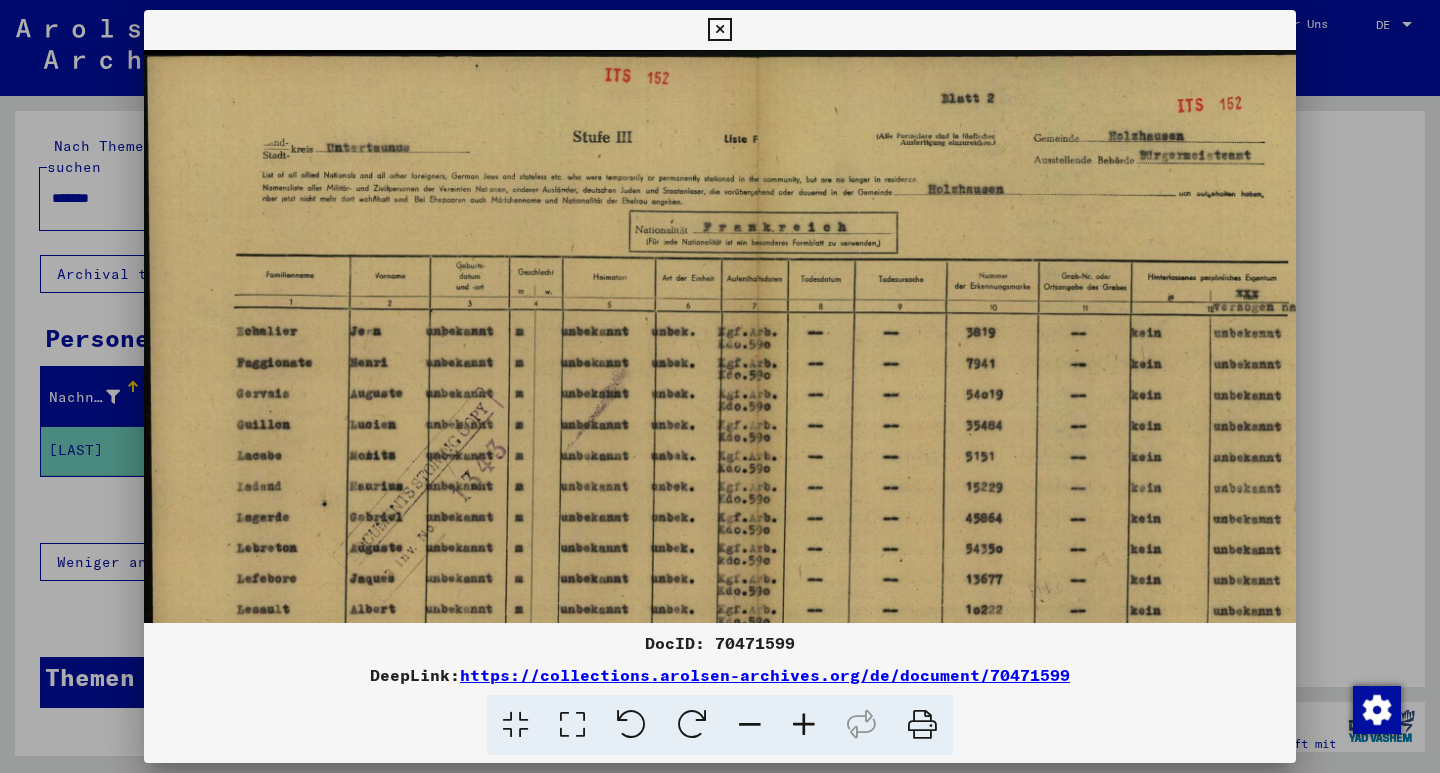 click at bounding box center [804, 725] 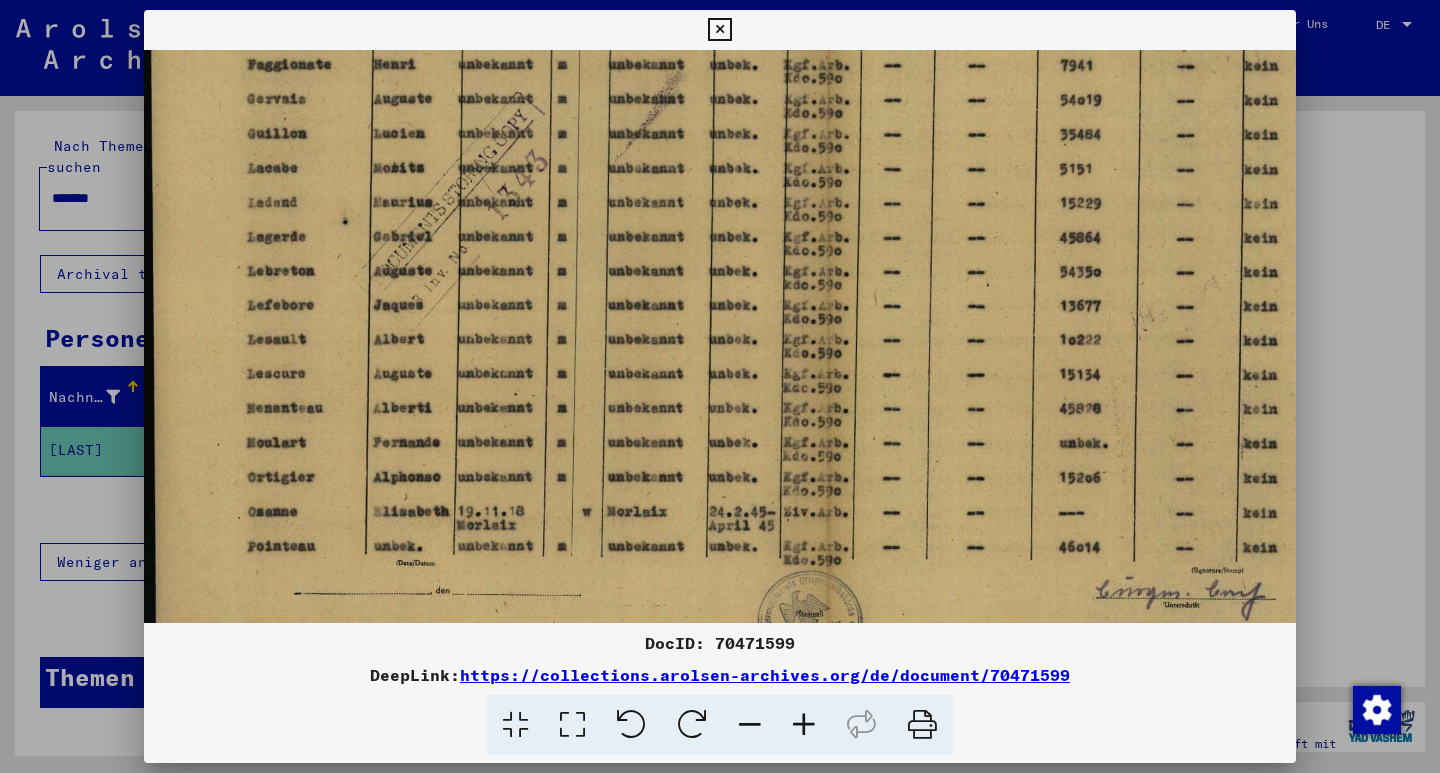scroll, scrollTop: 342, scrollLeft: 0, axis: vertical 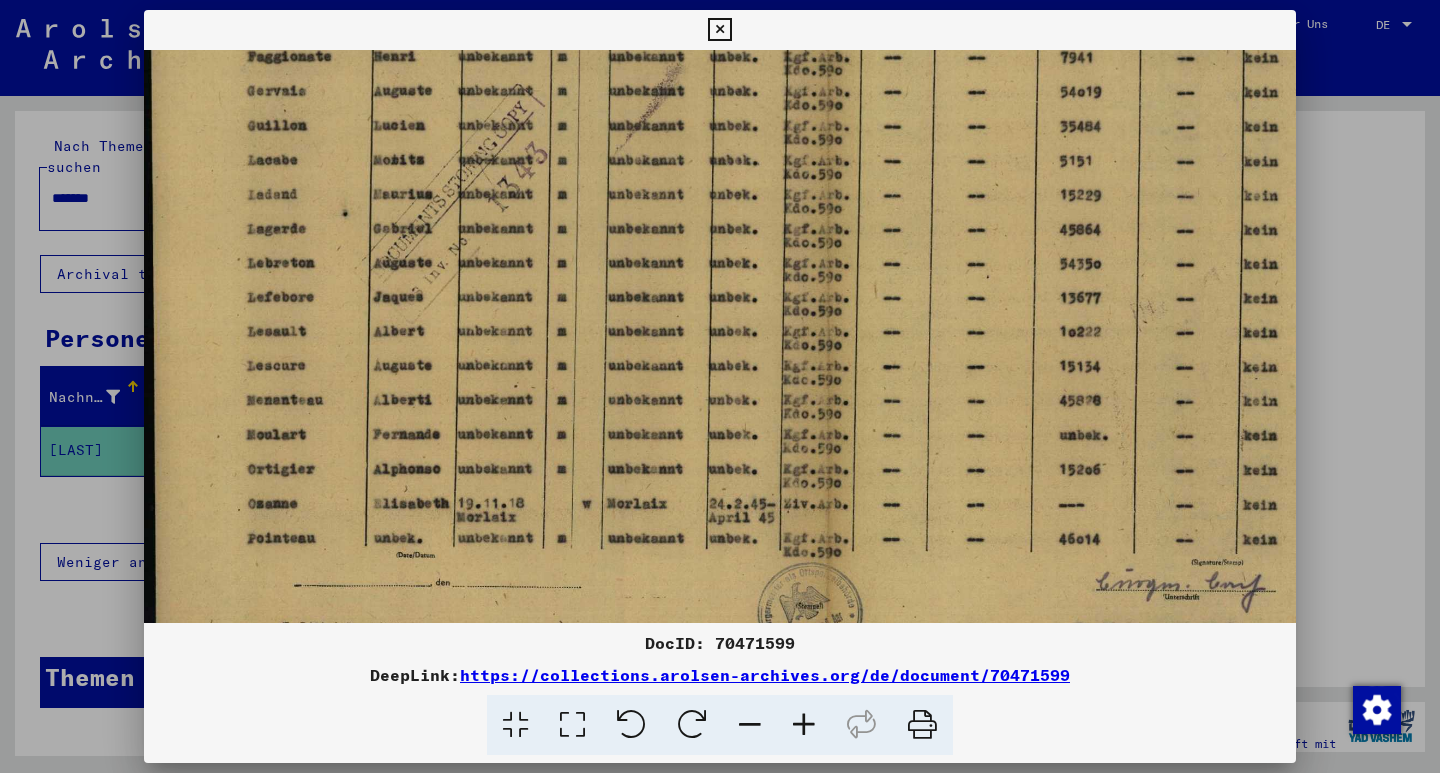drag, startPoint x: 737, startPoint y: 538, endPoint x: 793, endPoint y: 222, distance: 320.92368 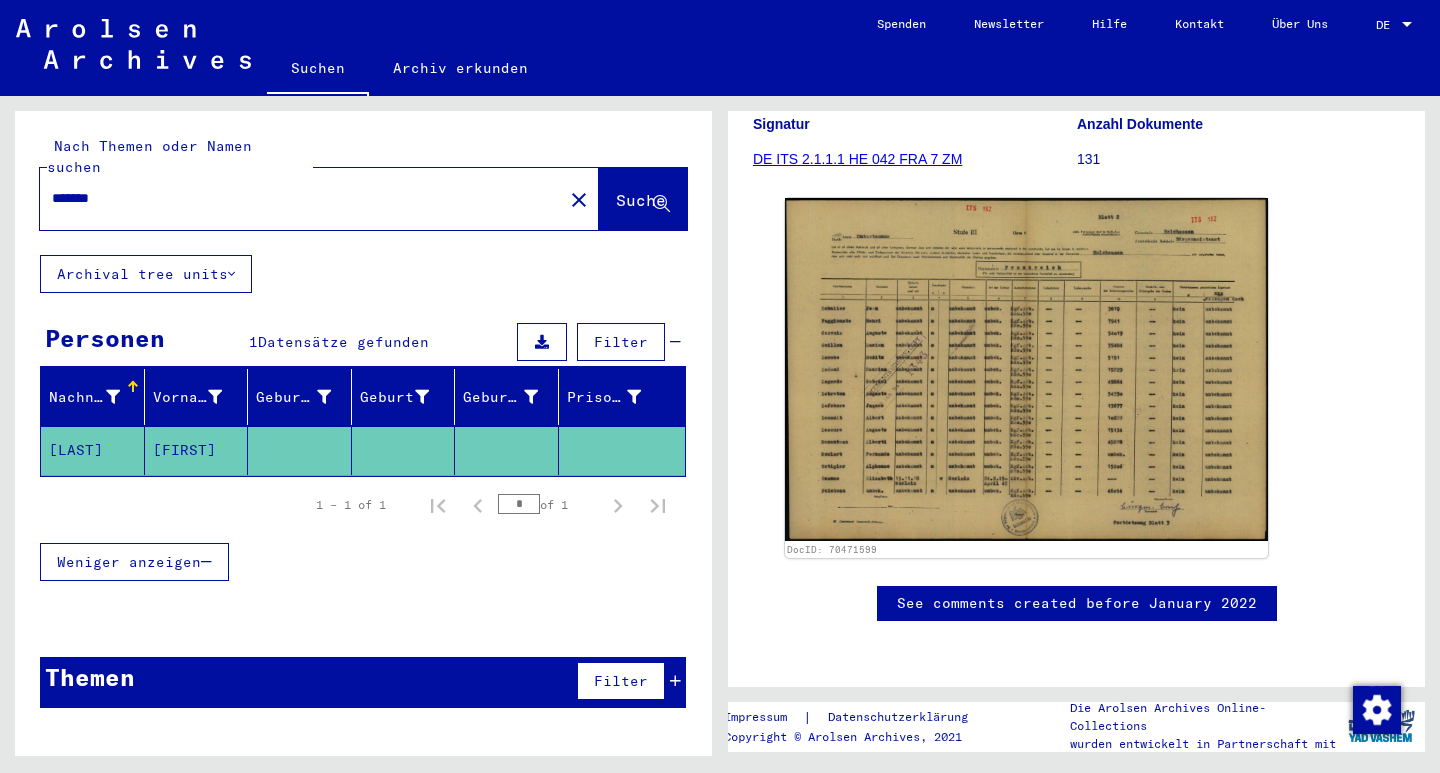 click on "close" 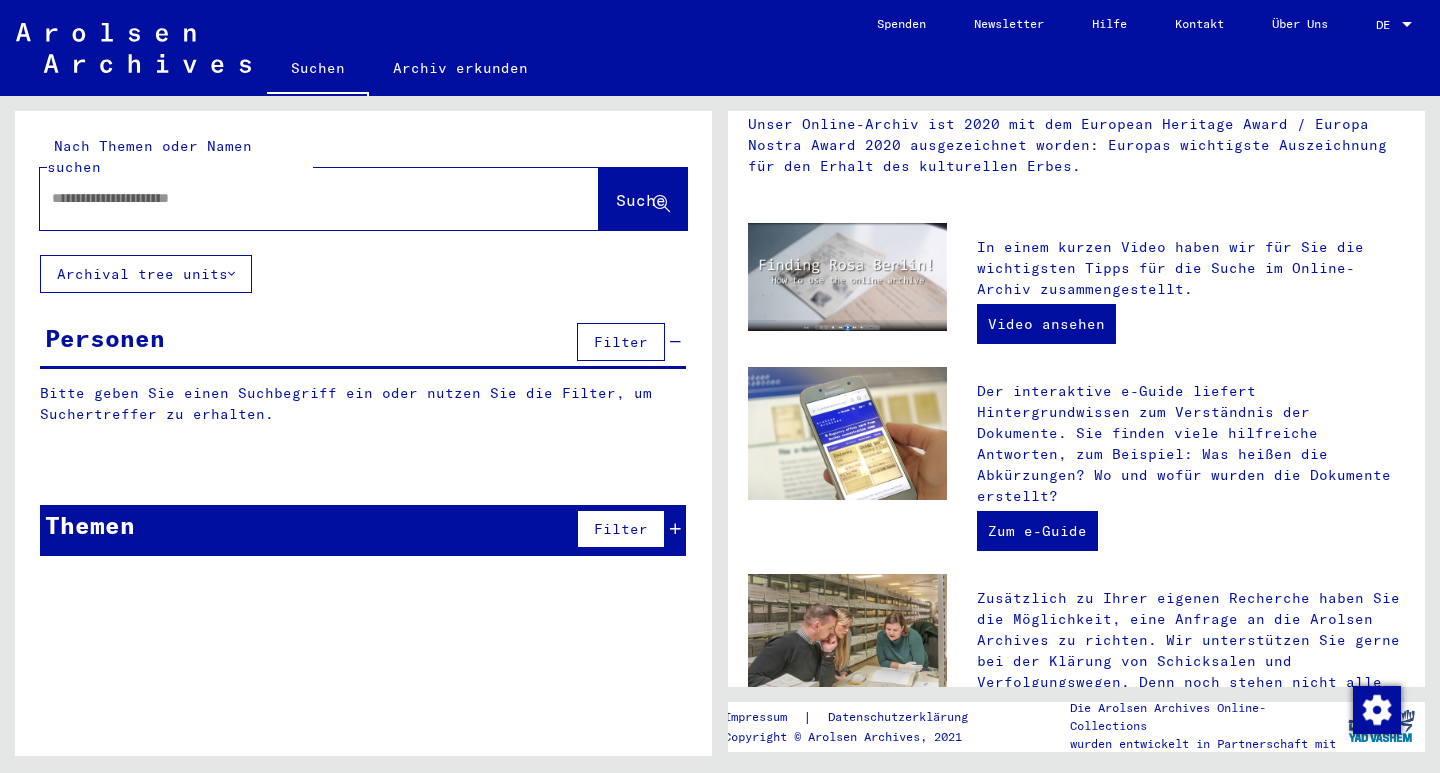 scroll, scrollTop: 0, scrollLeft: 0, axis: both 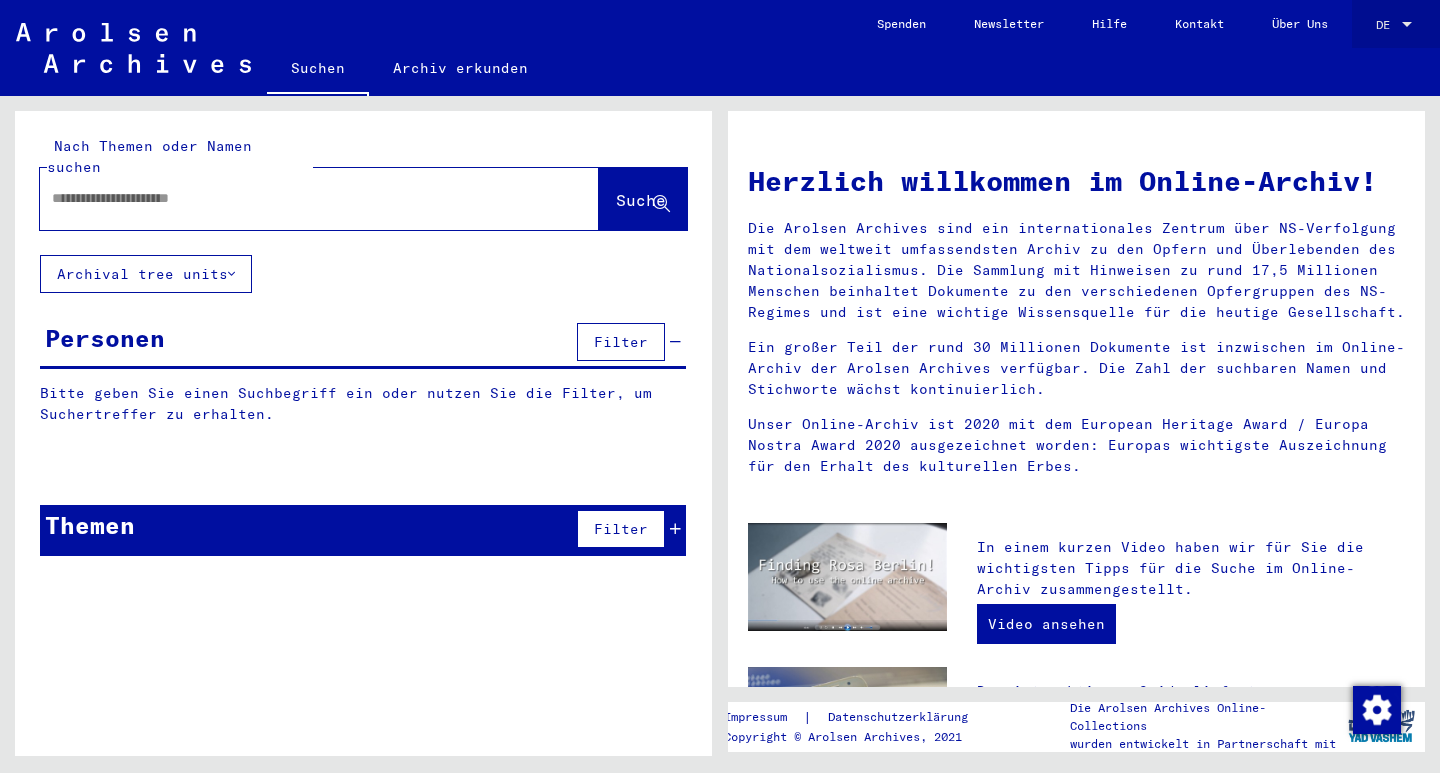 click at bounding box center [1407, 25] 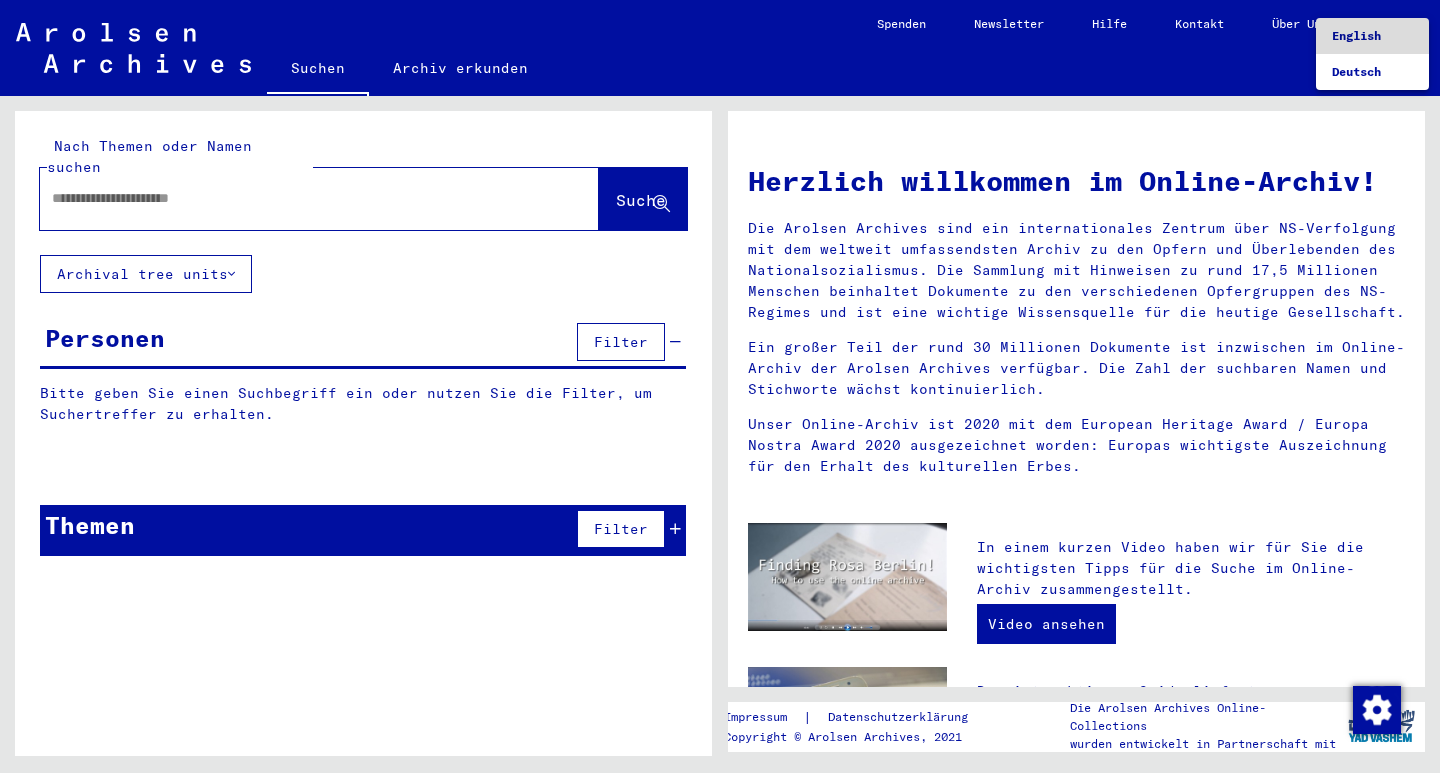 click on "English" at bounding box center [1356, 35] 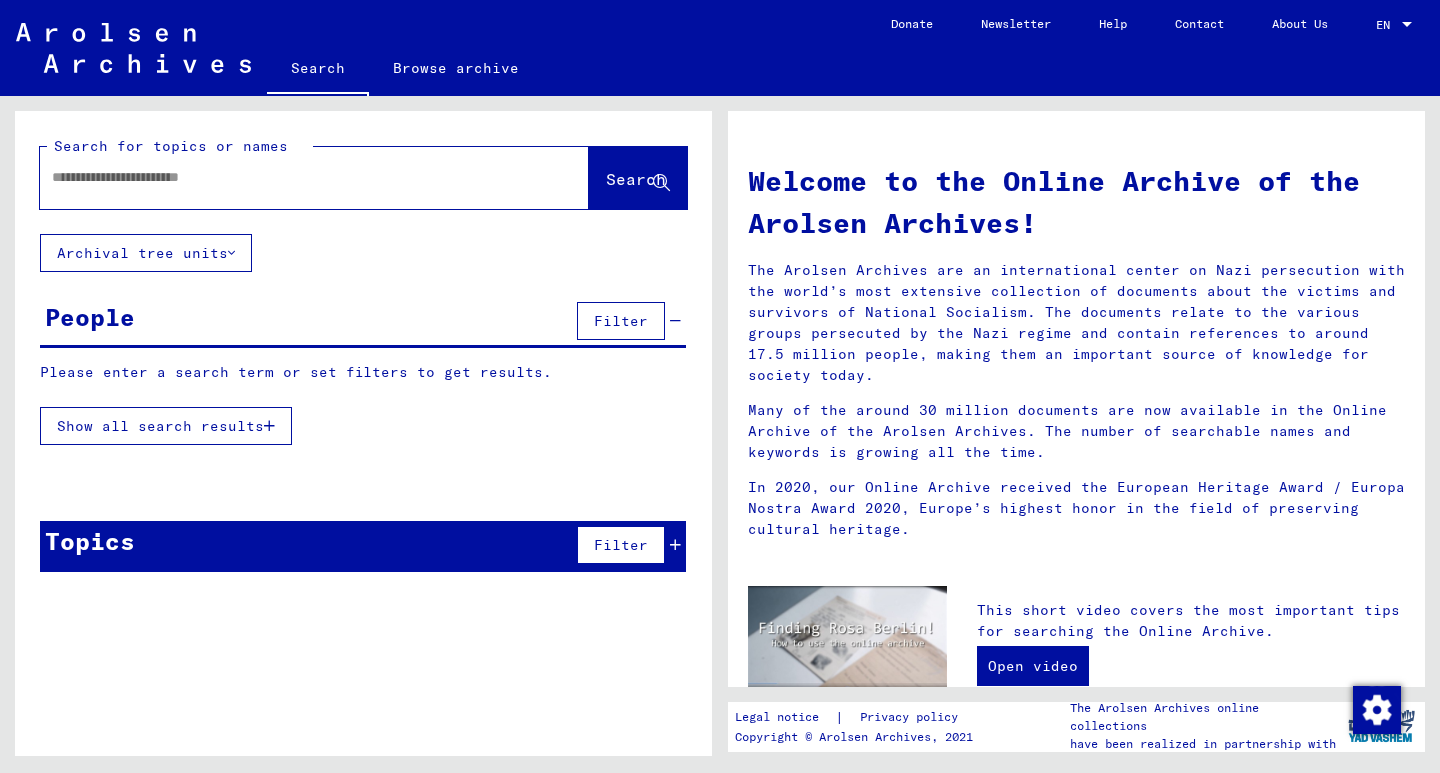 drag, startPoint x: 261, startPoint y: 191, endPoint x: 272, endPoint y: 183, distance: 13.601471 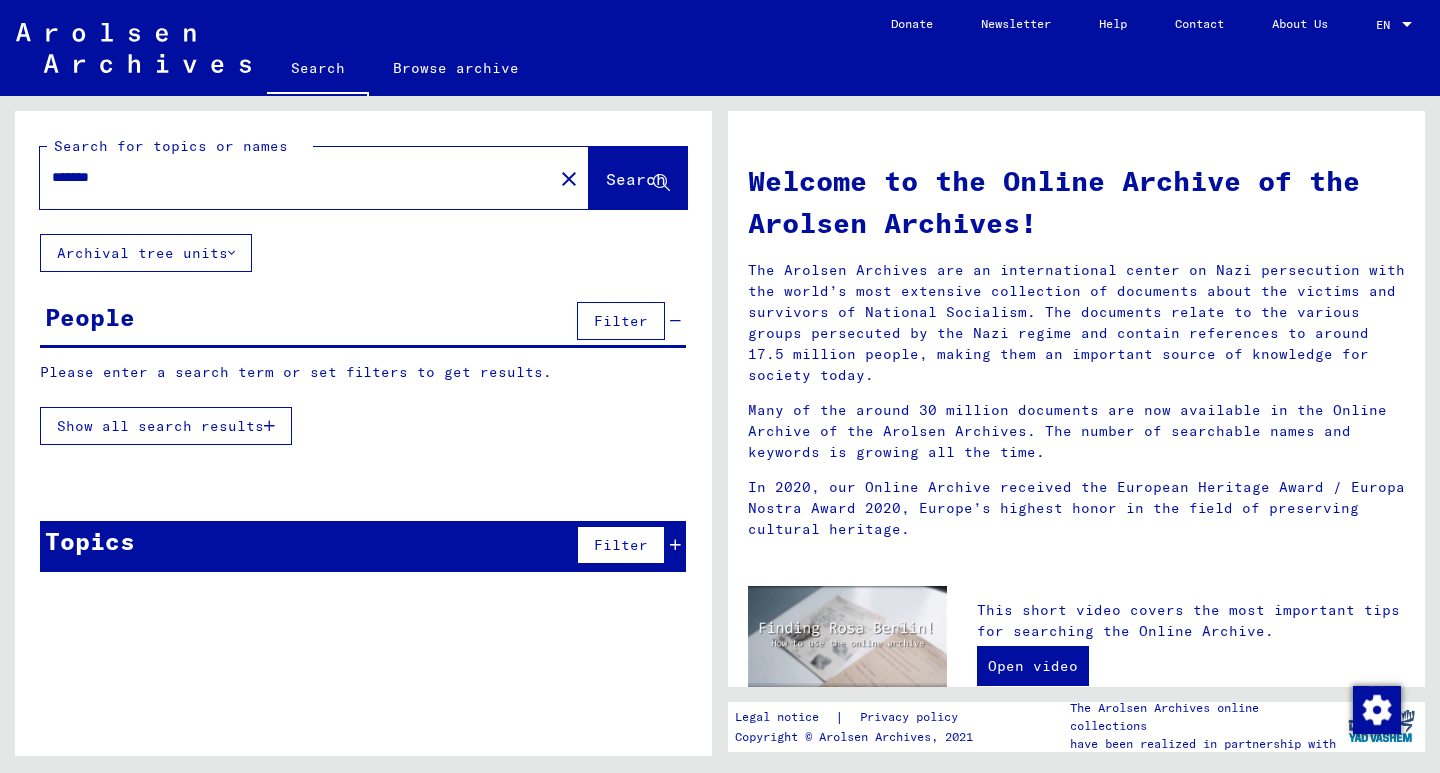 type on "*******" 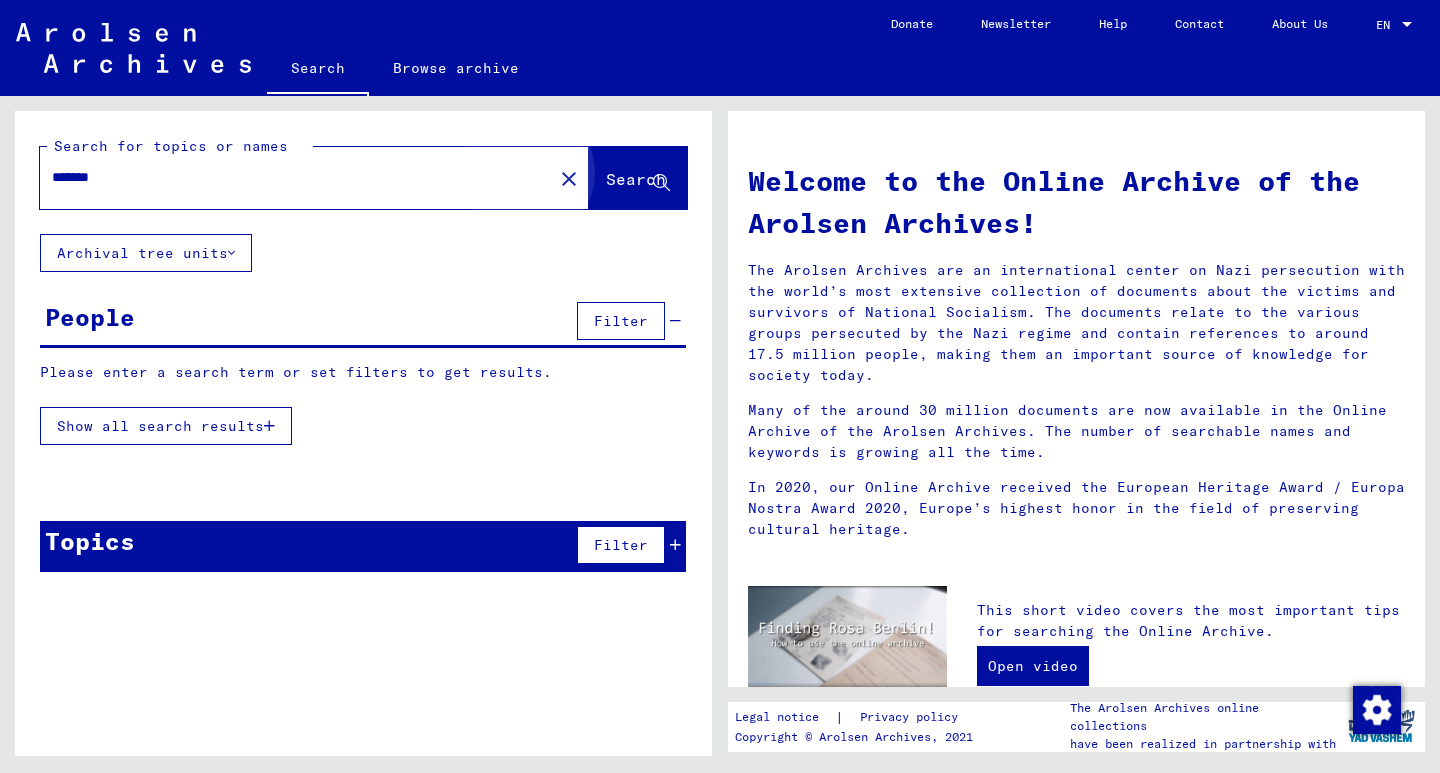 click on "Search" 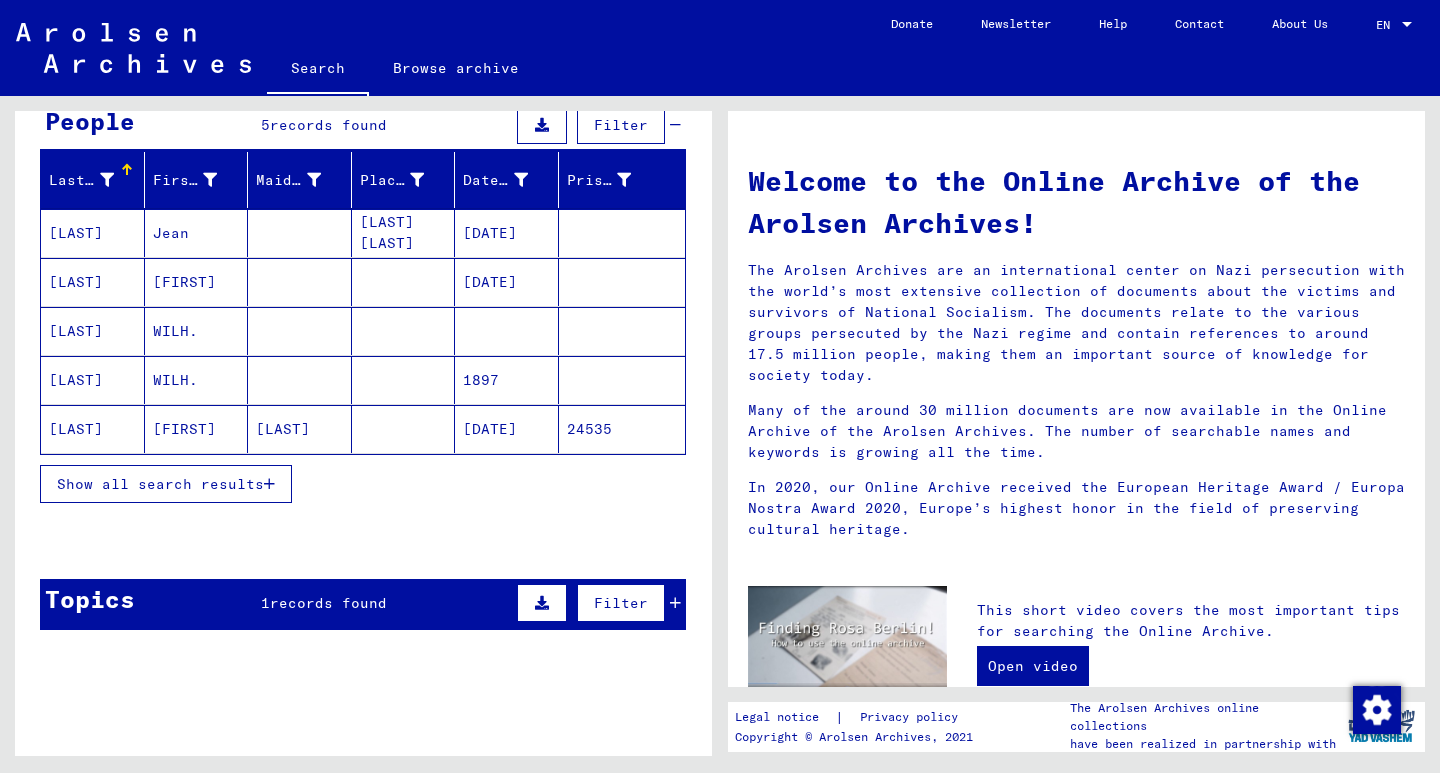 scroll, scrollTop: 200, scrollLeft: 0, axis: vertical 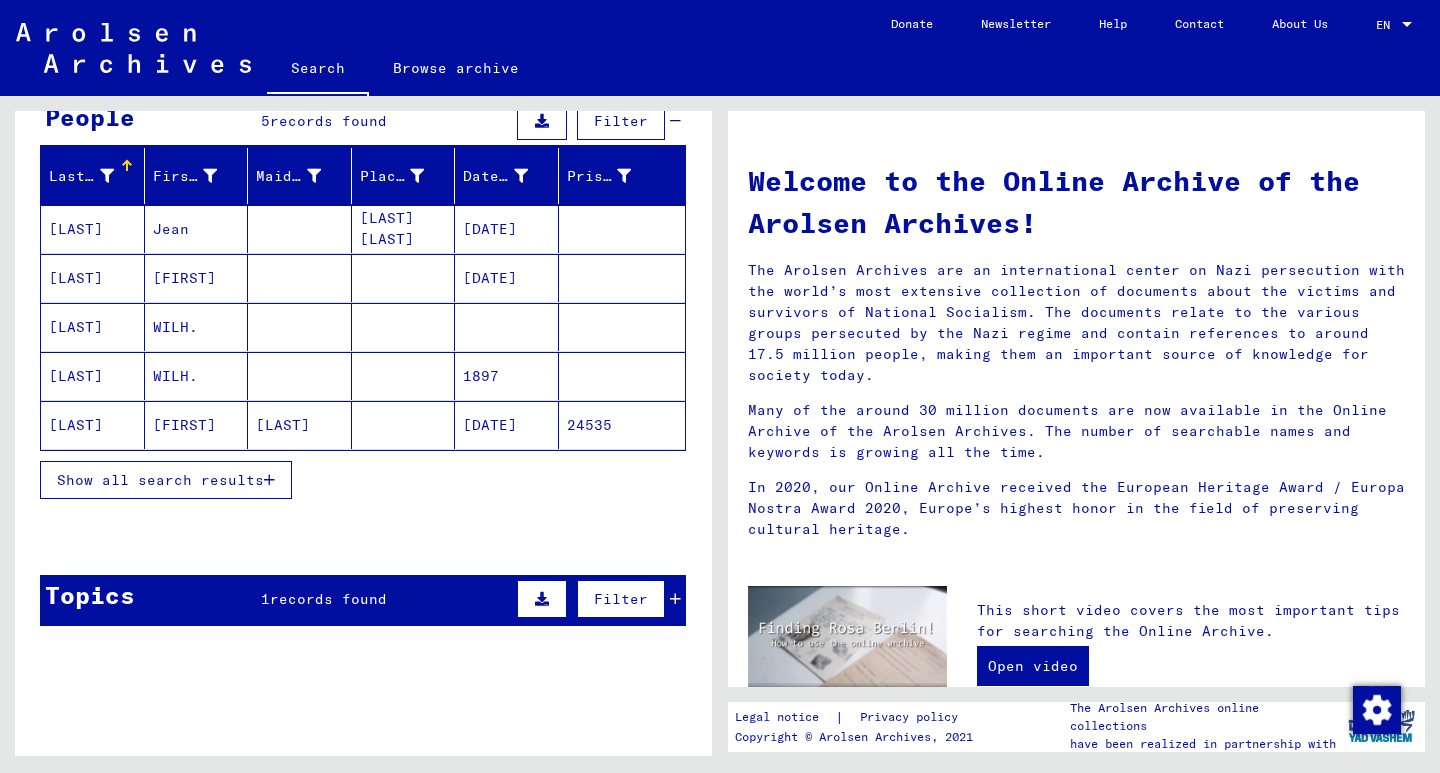 click on "Show all search results" at bounding box center [160, 480] 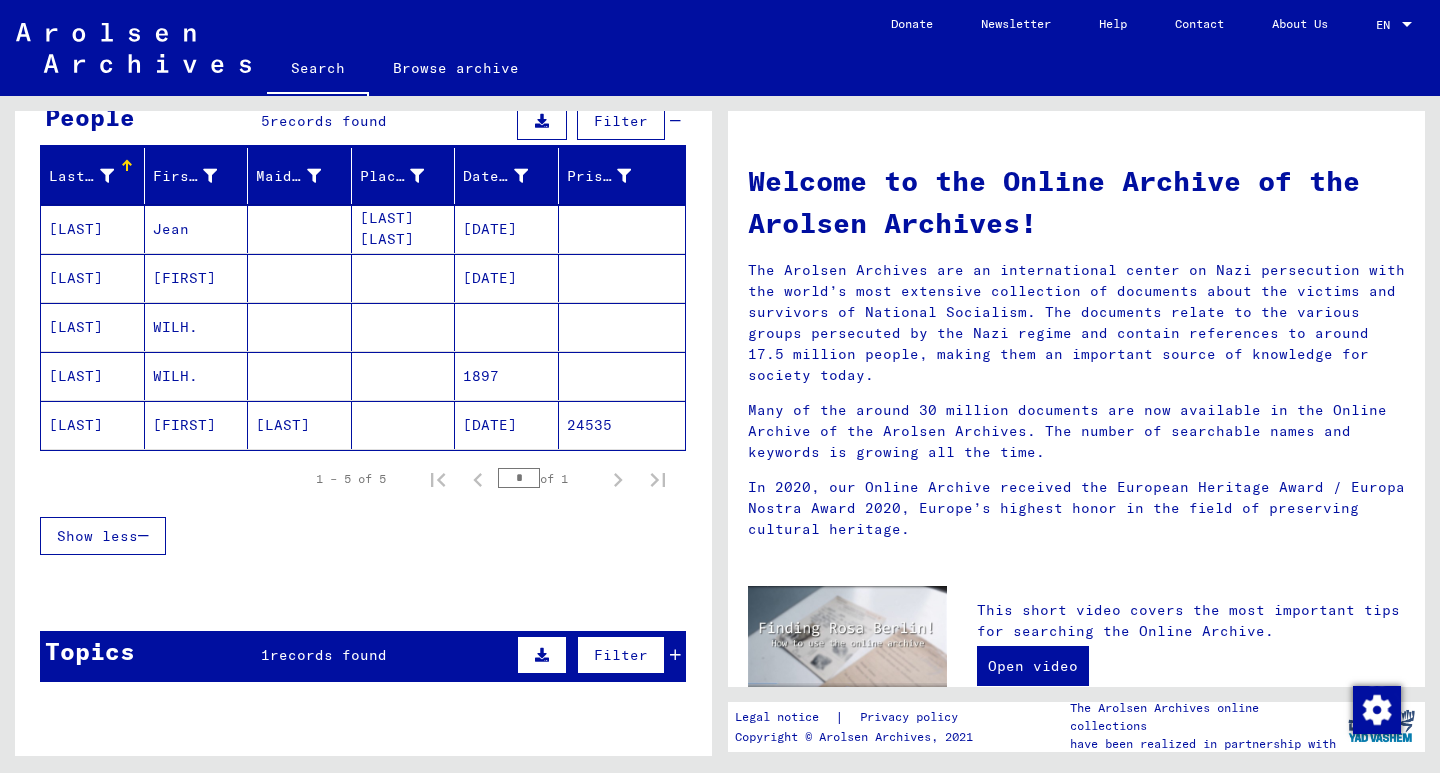 click on "[LAST] [LAST]" at bounding box center [404, 278] 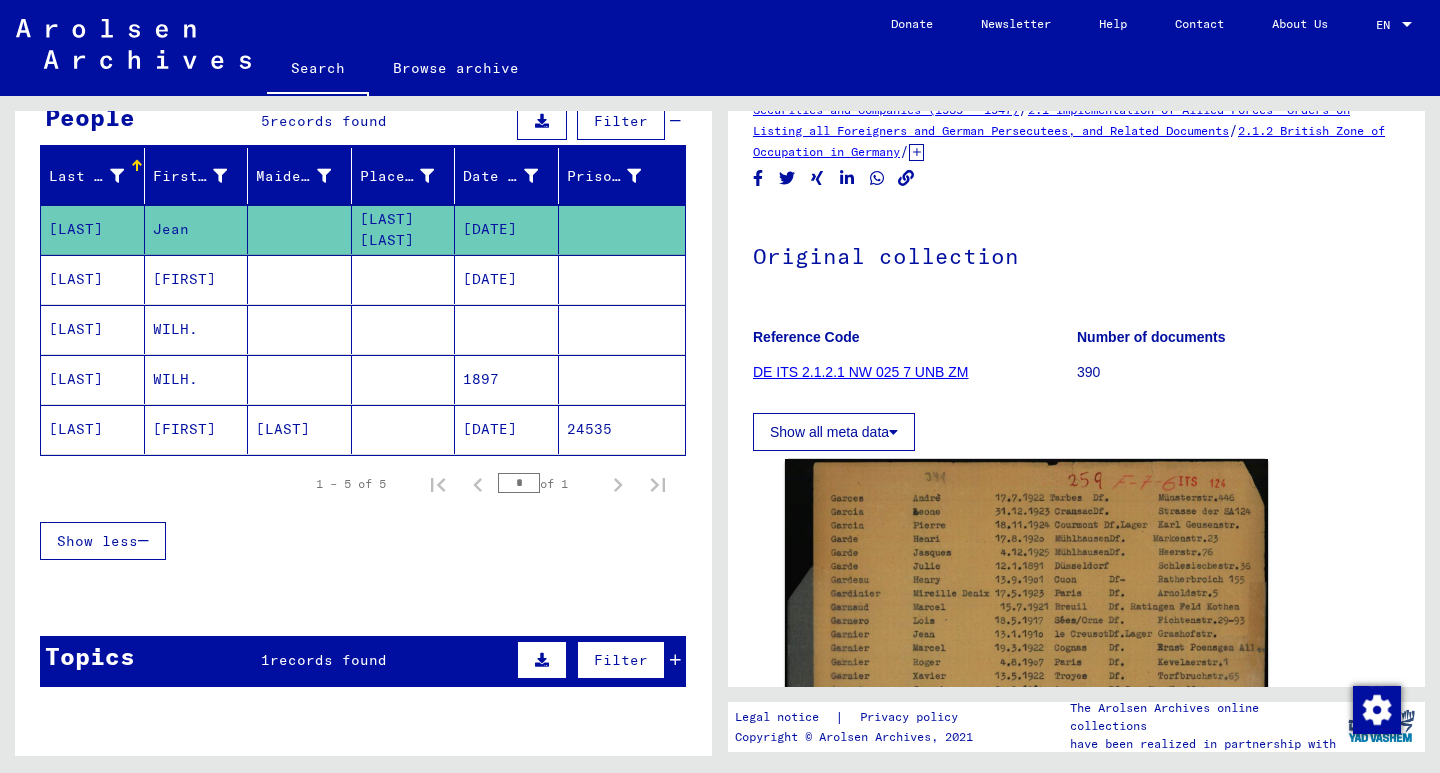 scroll, scrollTop: 89, scrollLeft: 0, axis: vertical 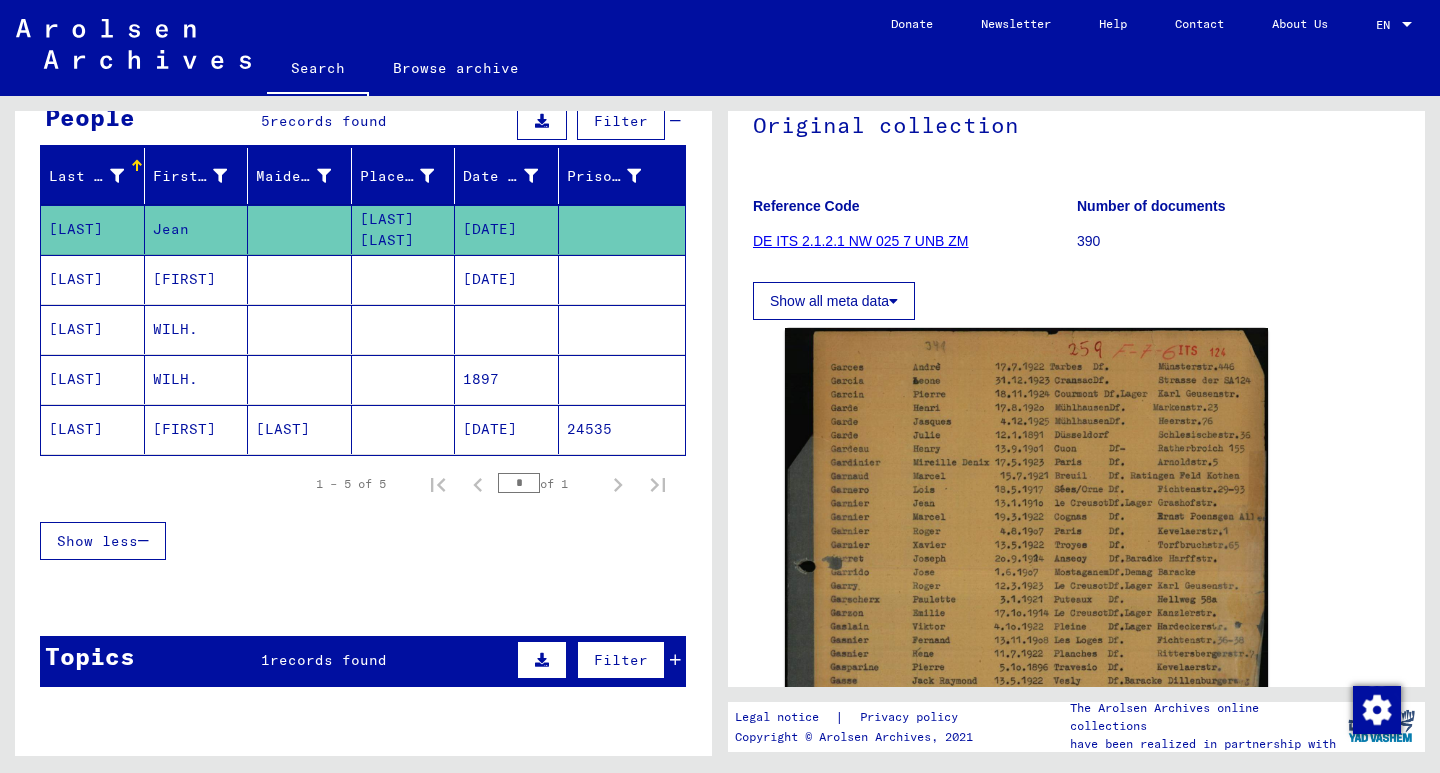 click on "[DATE]" at bounding box center [507, 329] 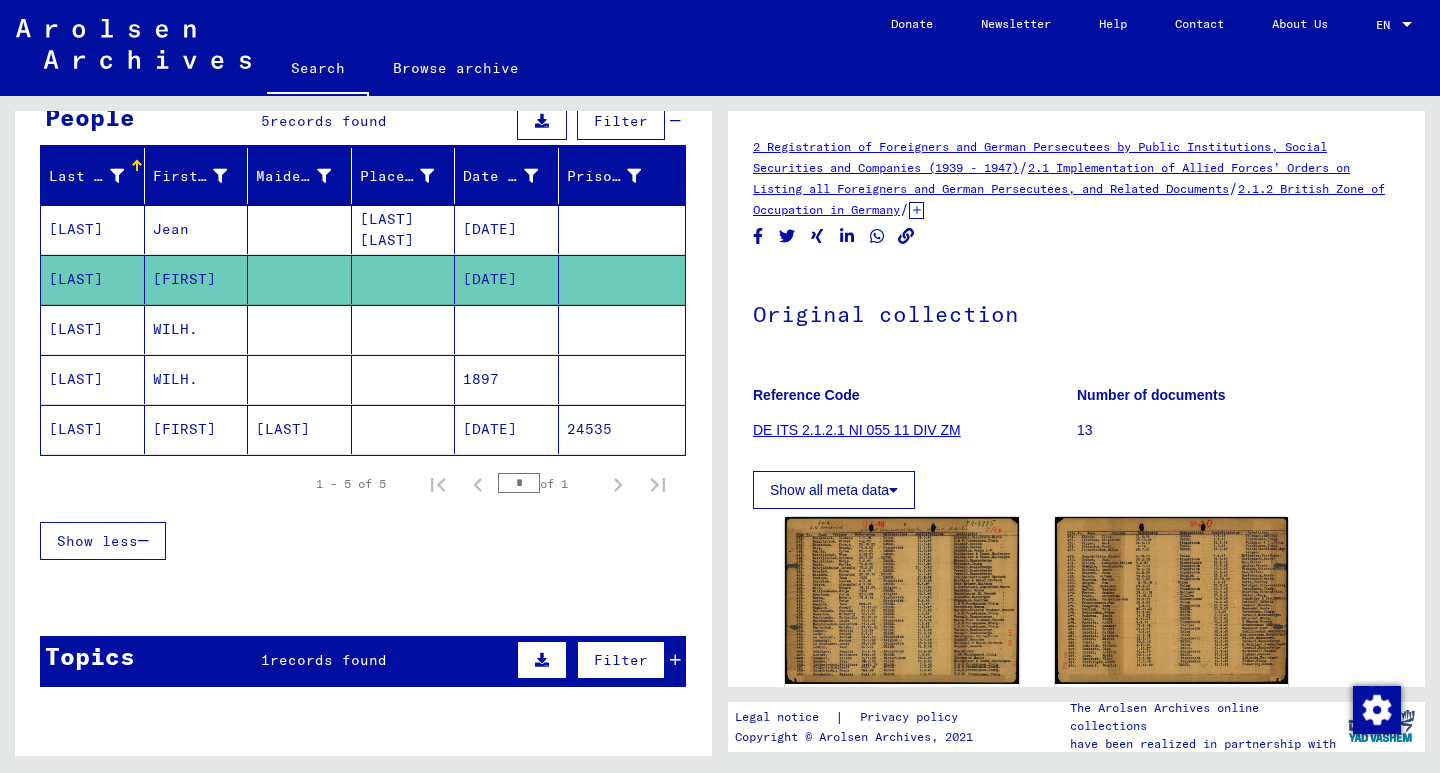 scroll, scrollTop: 0, scrollLeft: 0, axis: both 